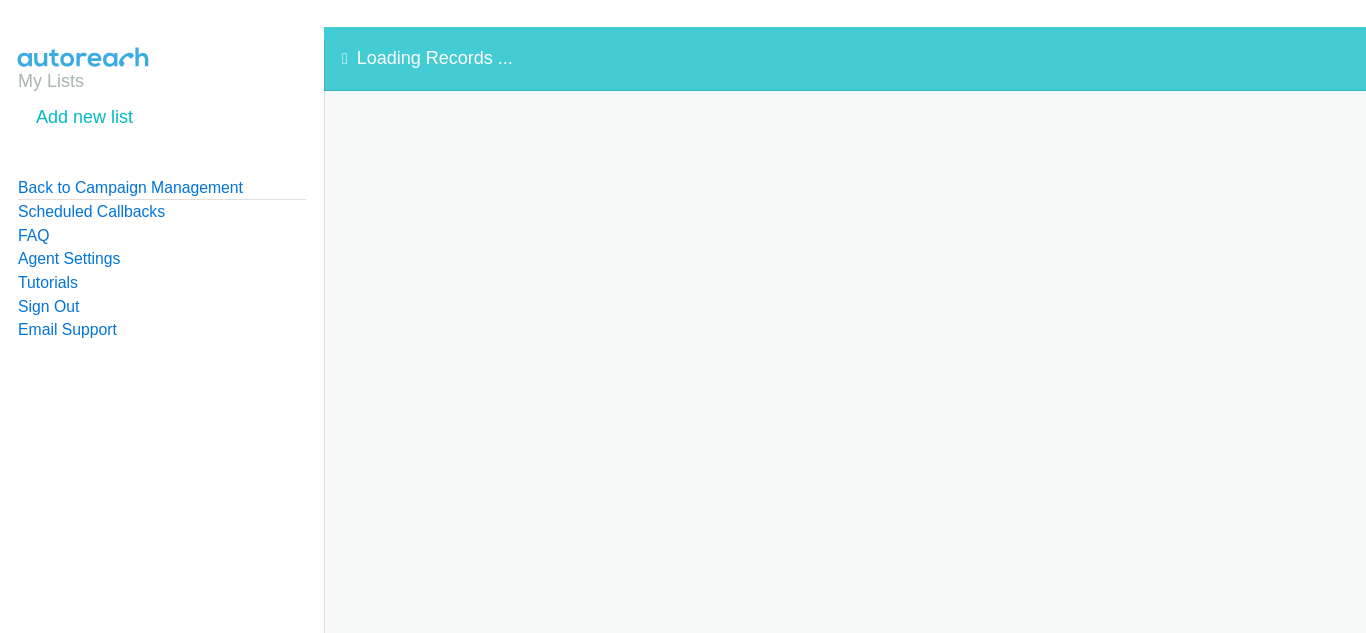 scroll, scrollTop: 0, scrollLeft: 0, axis: both 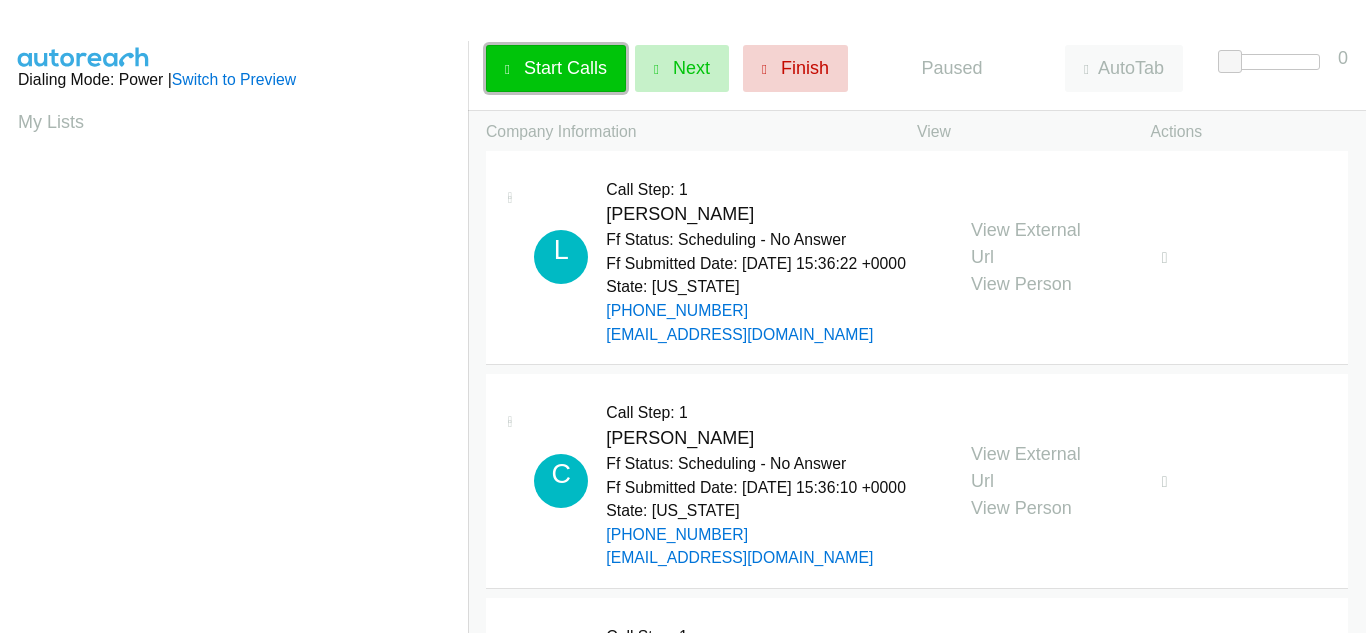 click on "Start Calls" at bounding box center [565, 68] 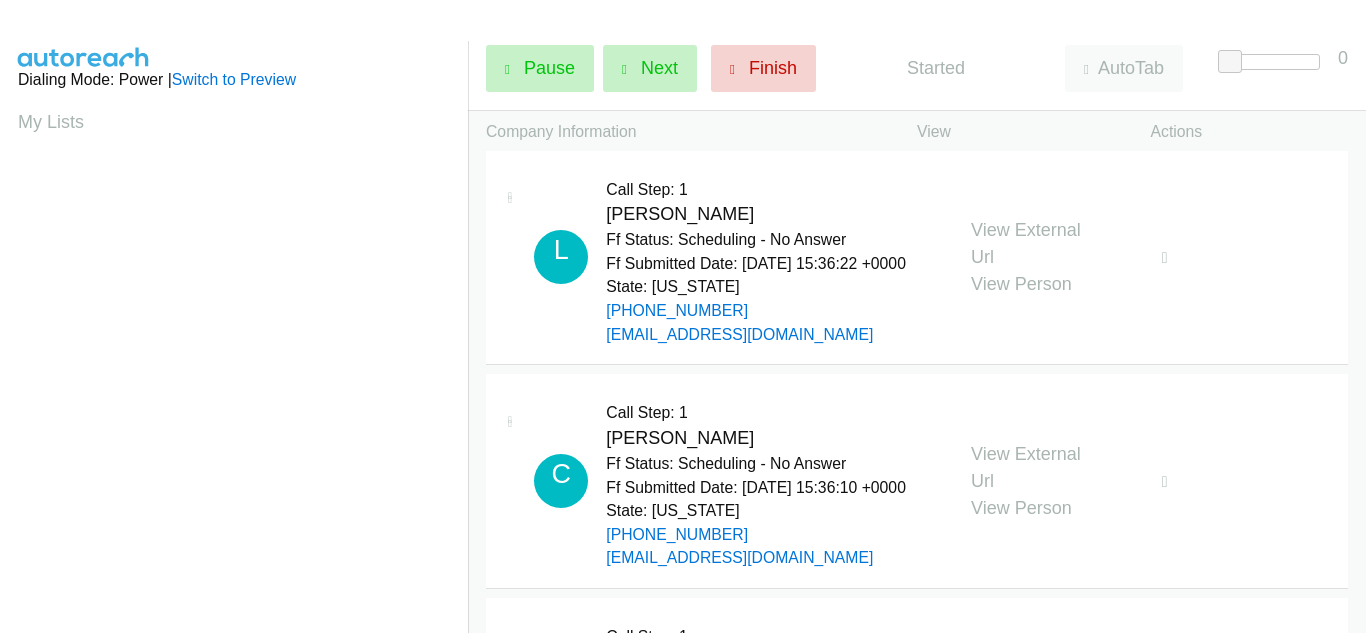 scroll, scrollTop: 0, scrollLeft: 0, axis: both 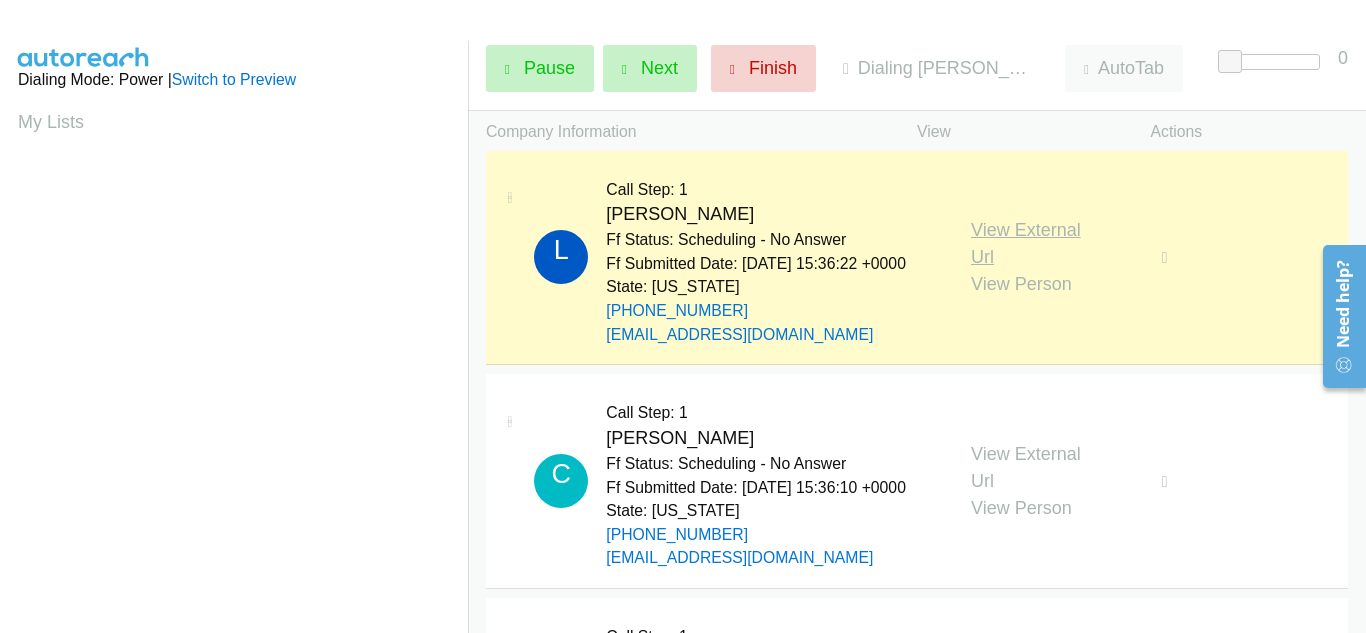 click on "View External Url" at bounding box center (1026, 243) 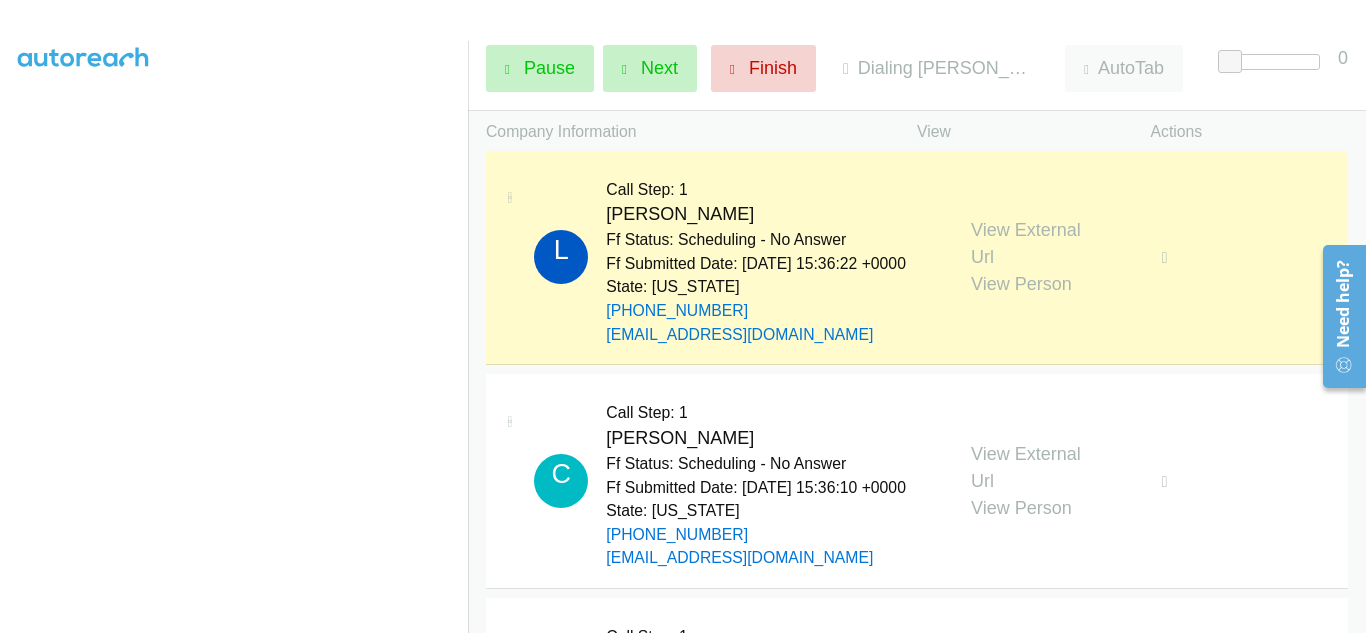 scroll, scrollTop: 488, scrollLeft: 0, axis: vertical 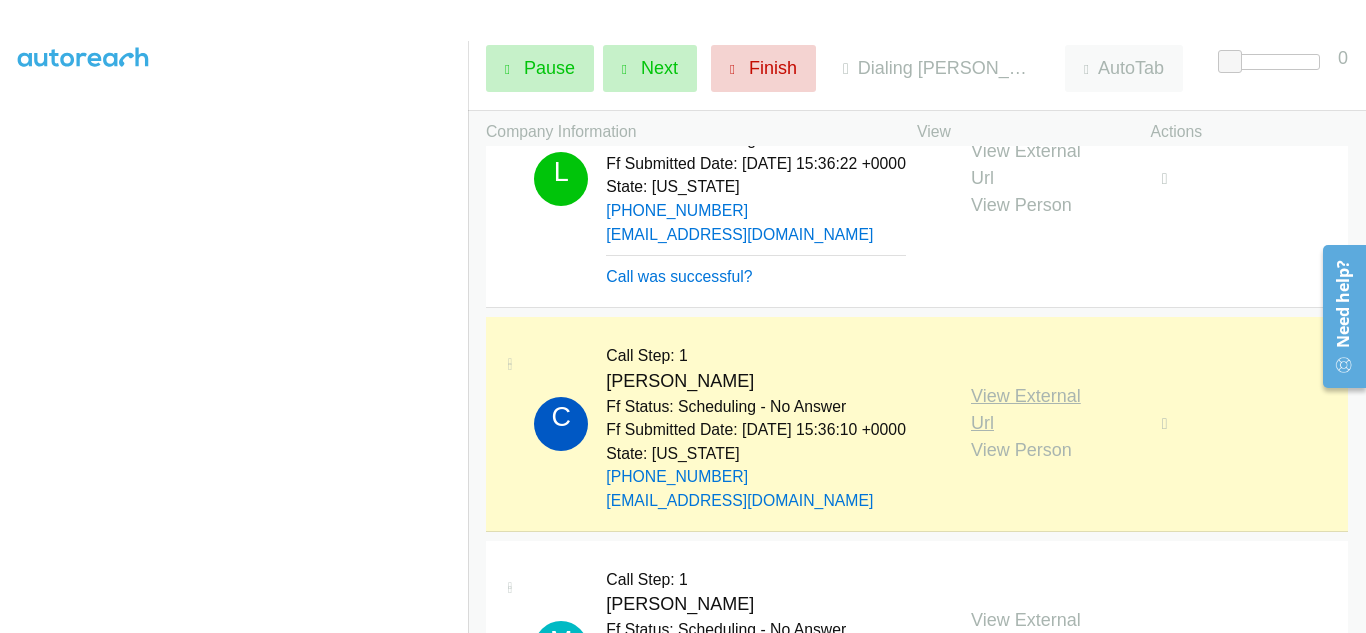 click on "View External Url" at bounding box center [1026, 409] 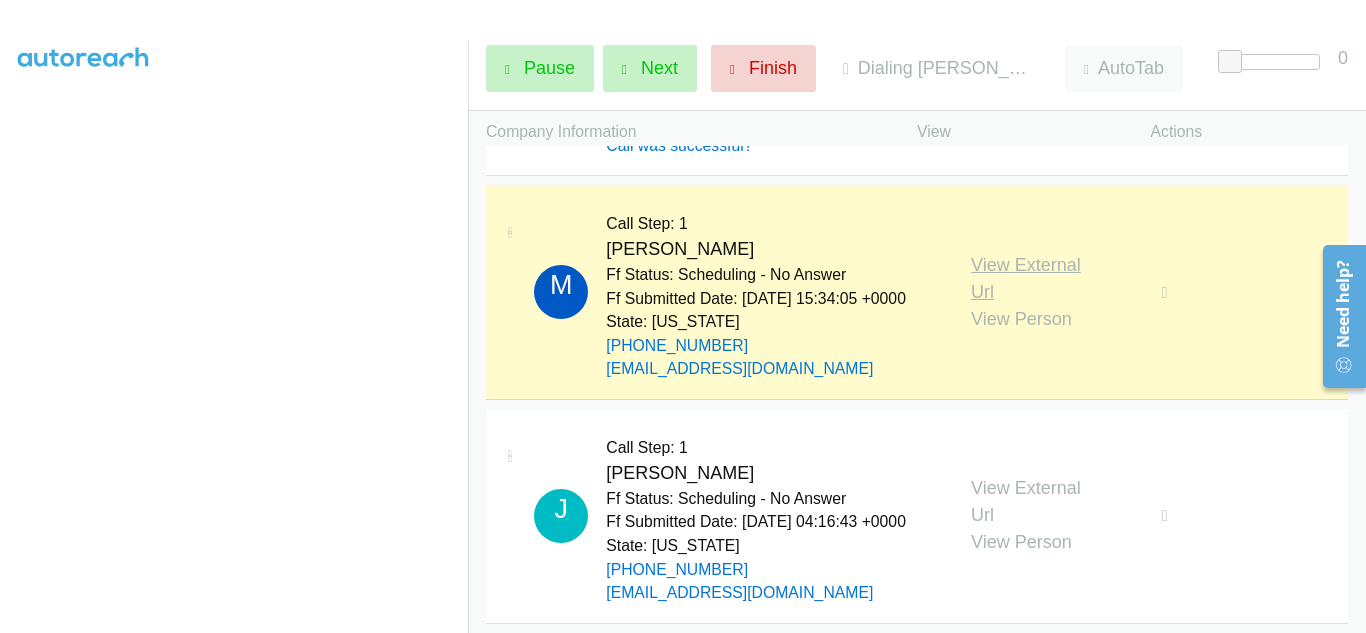 scroll, scrollTop: 500, scrollLeft: 0, axis: vertical 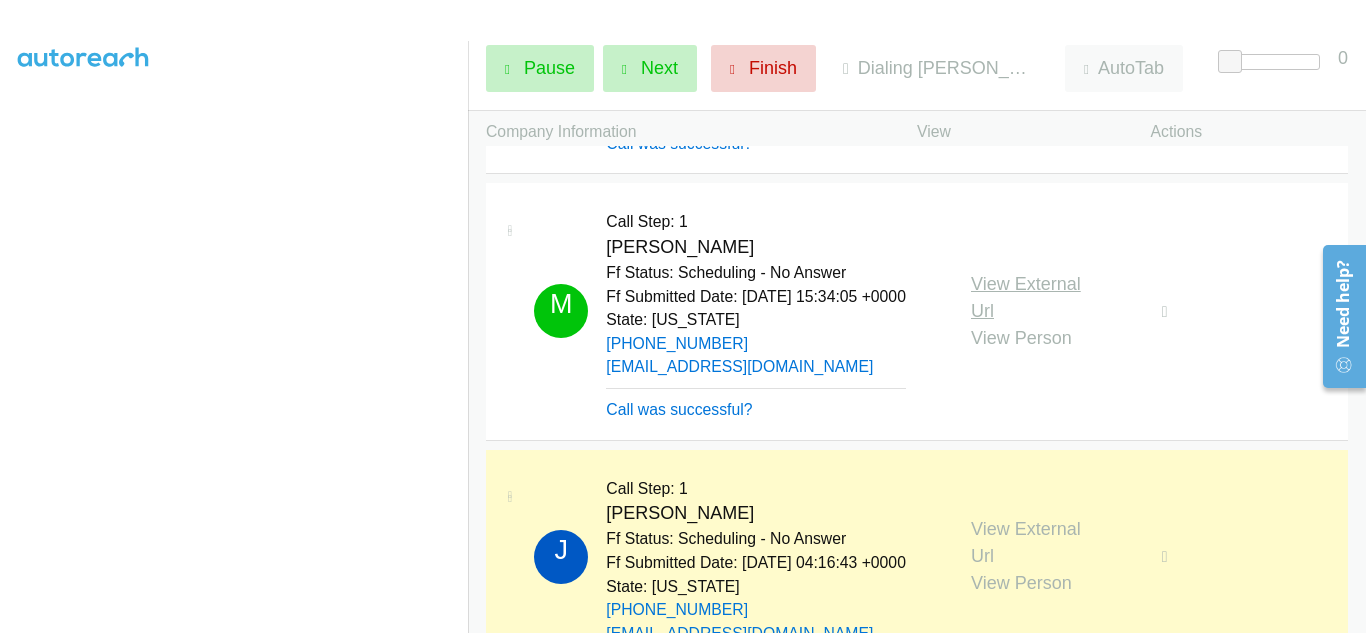 click on "View External Url" at bounding box center [1026, 297] 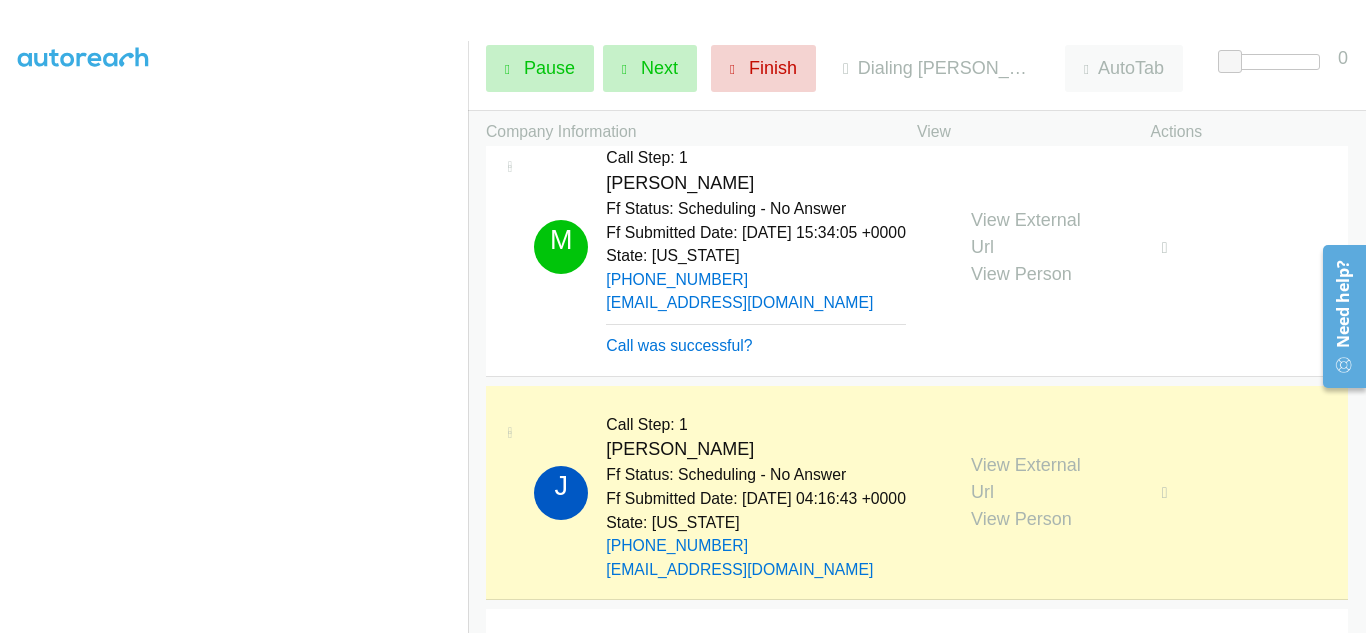 scroll, scrollTop: 600, scrollLeft: 0, axis: vertical 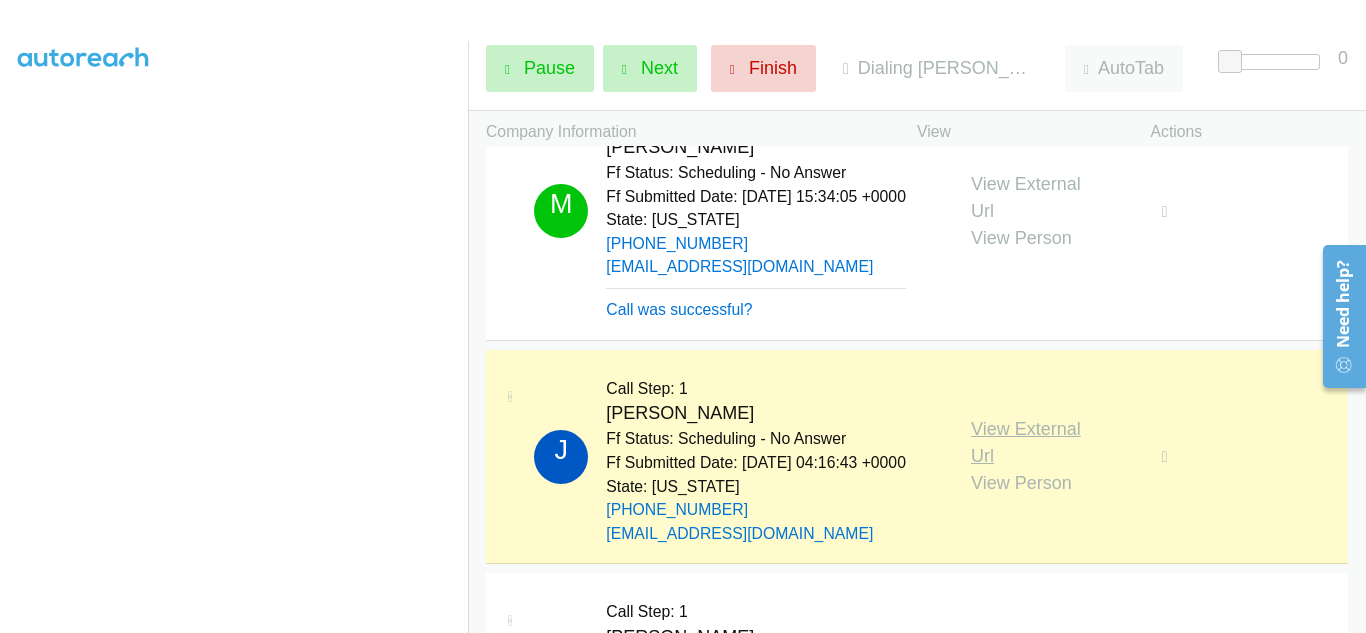 click on "View External Url" at bounding box center [1026, 442] 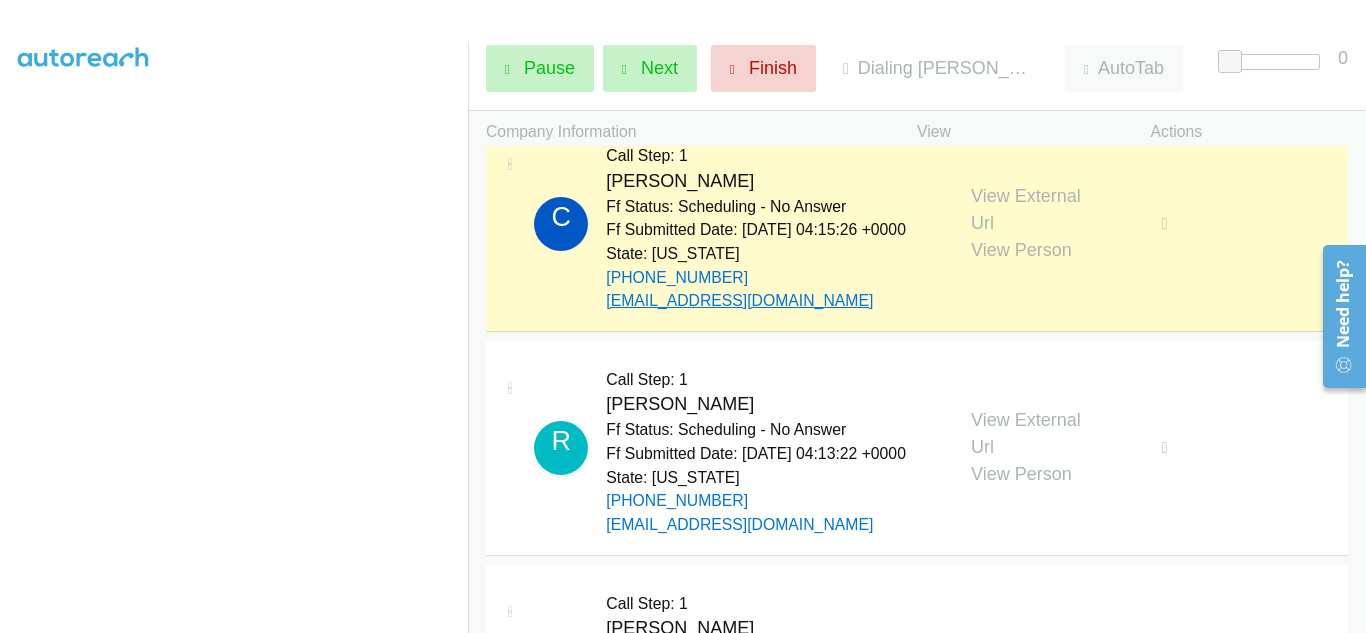 scroll, scrollTop: 1100, scrollLeft: 0, axis: vertical 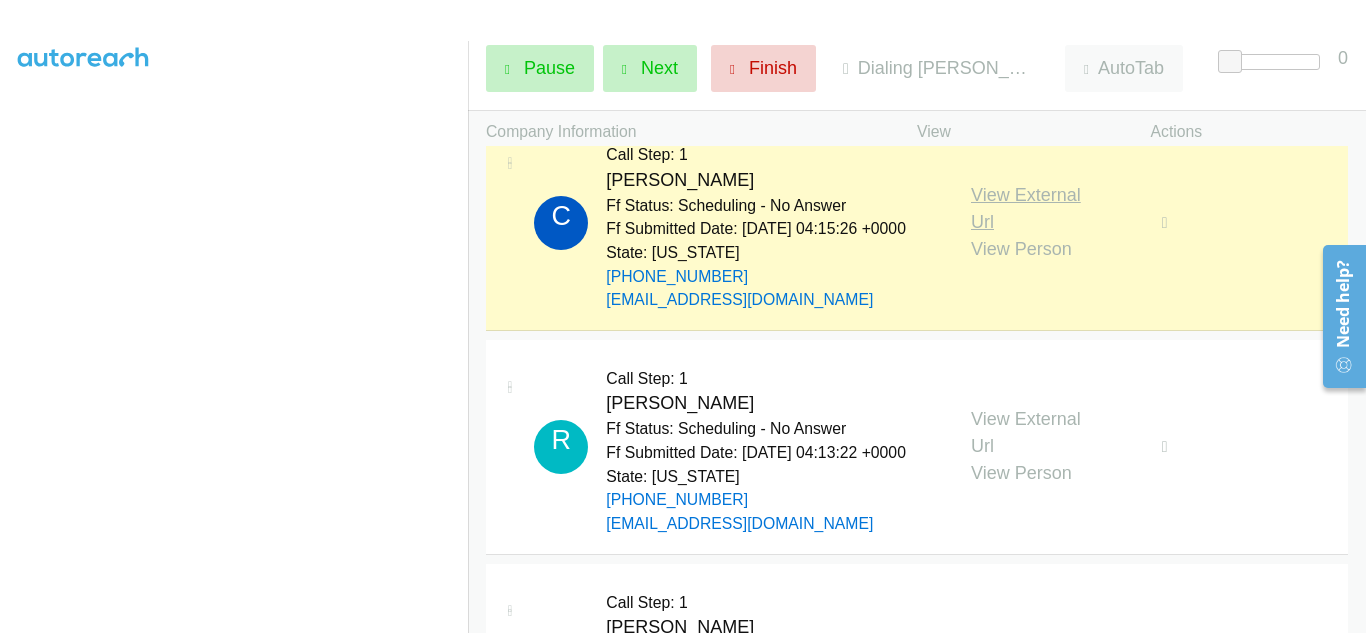 click on "View External Url" at bounding box center [1026, 208] 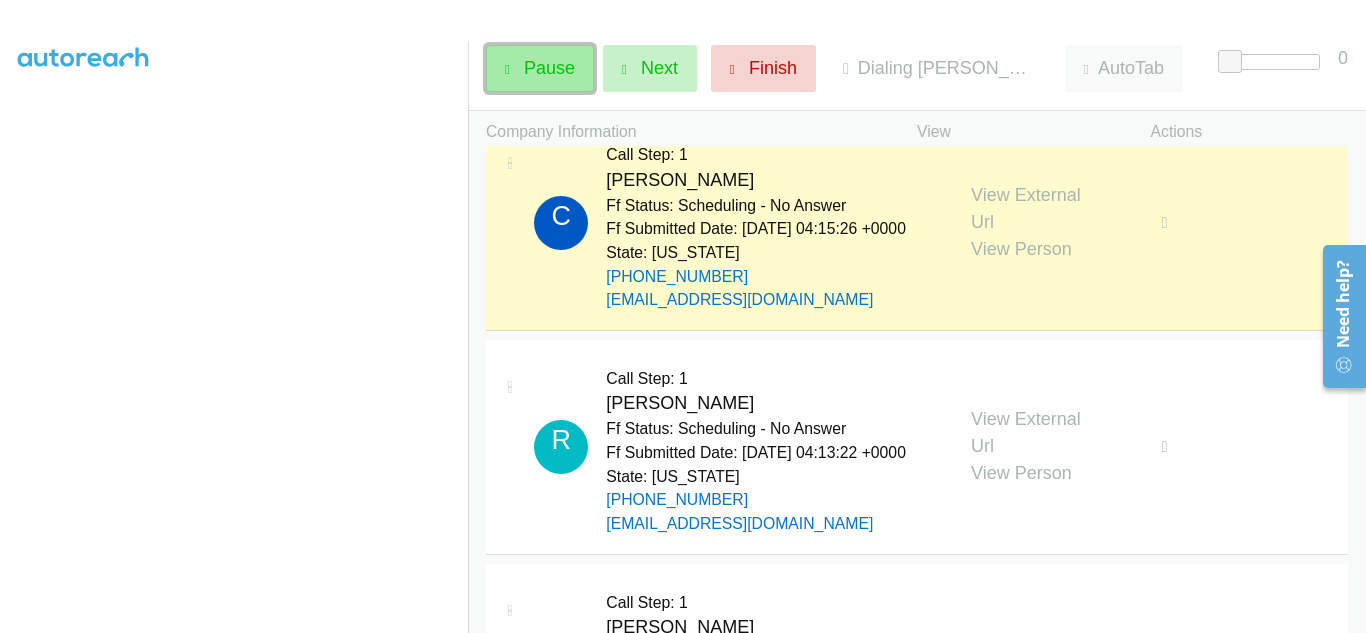 click on "Pause" at bounding box center (540, 68) 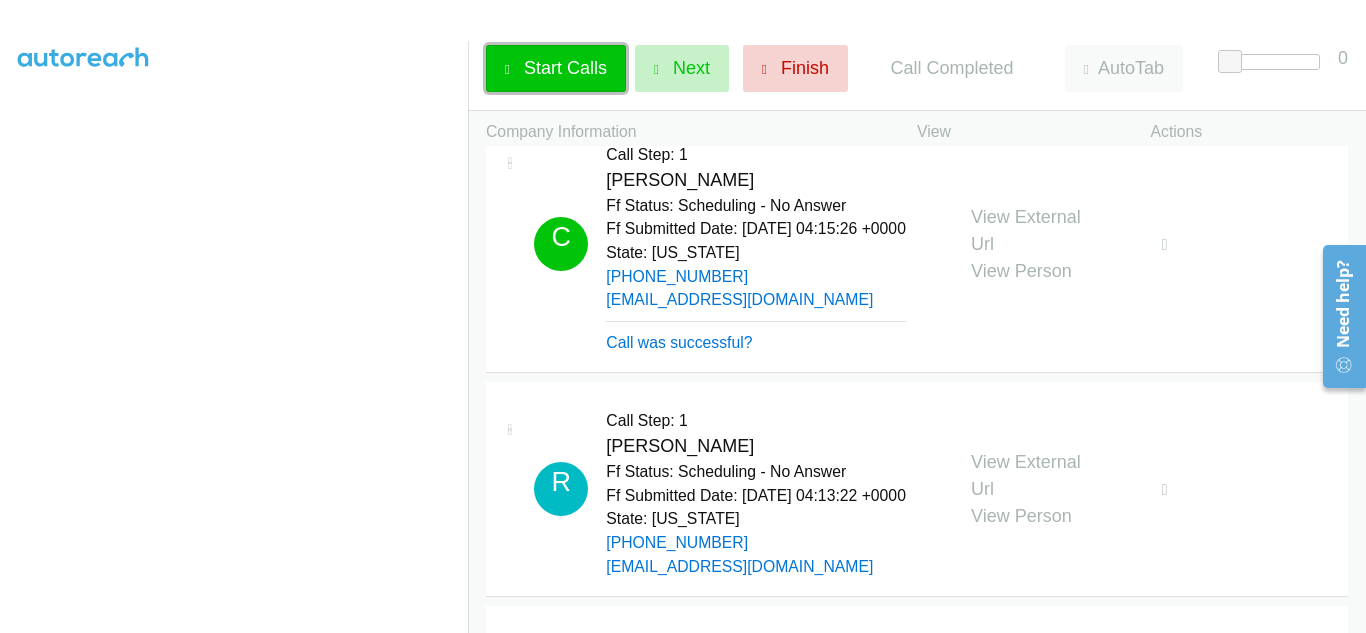 click on "Start Calls" at bounding box center [565, 68] 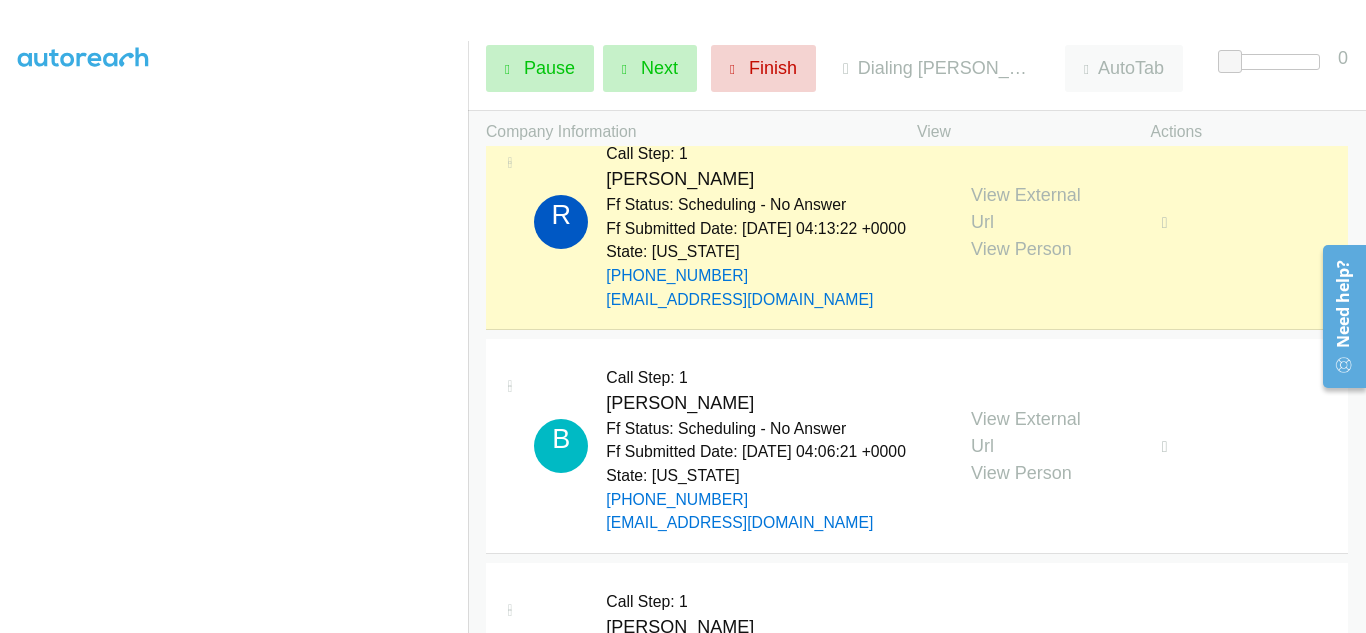 scroll, scrollTop: 1400, scrollLeft: 0, axis: vertical 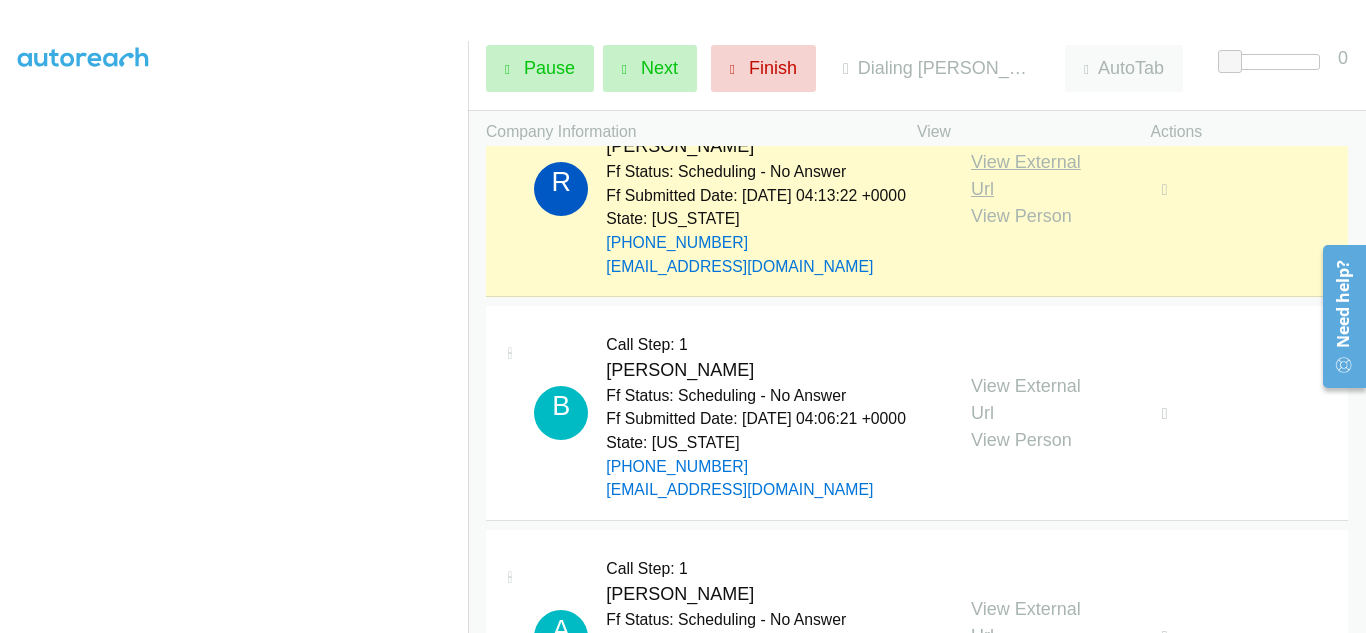 click on "View External Url" at bounding box center (1026, 175) 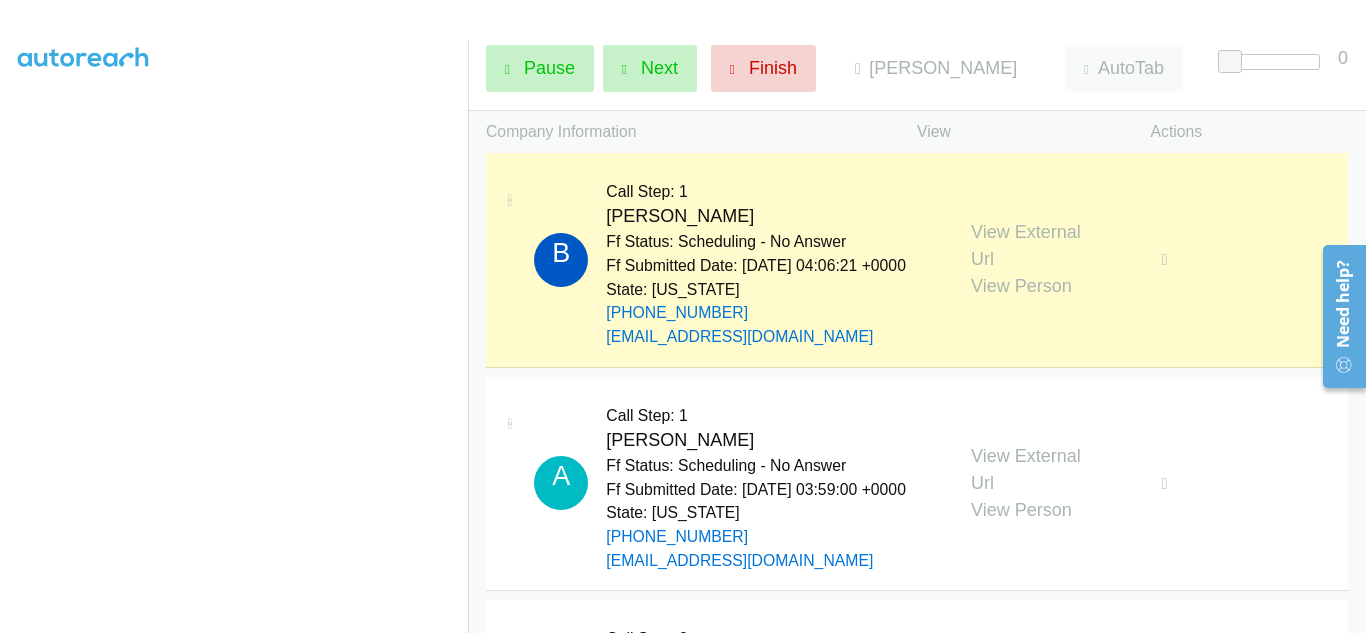 scroll, scrollTop: 1600, scrollLeft: 0, axis: vertical 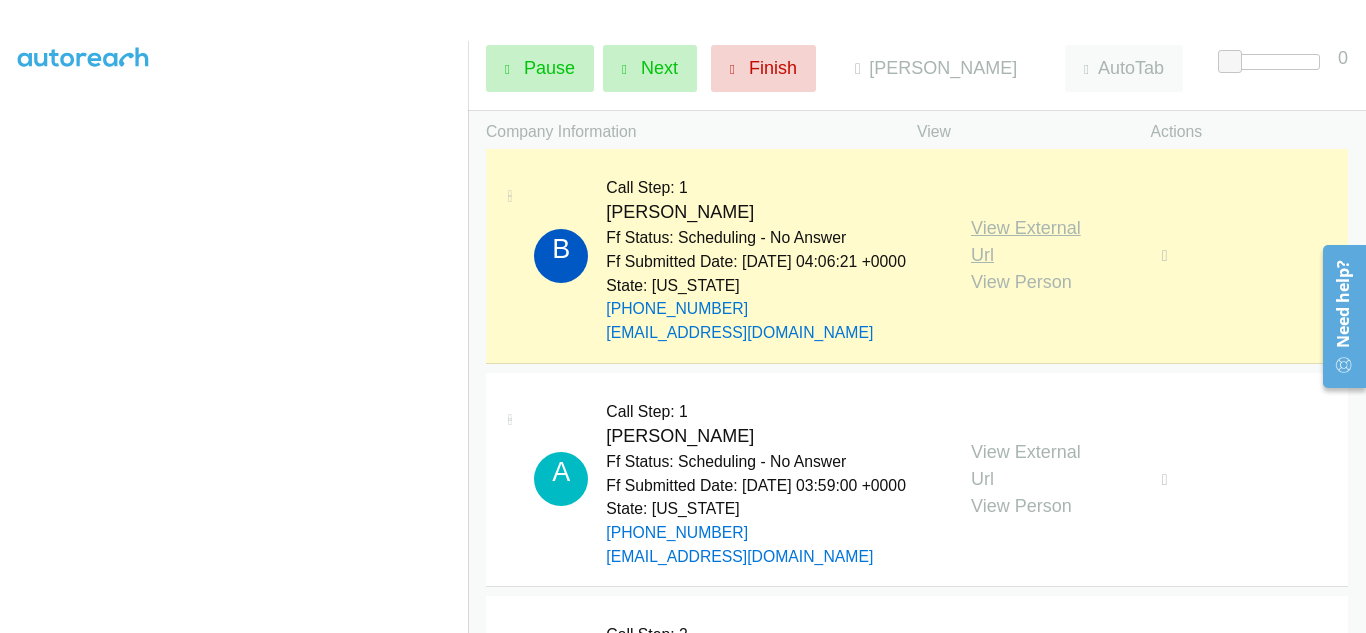 click on "View External Url" at bounding box center [1026, 241] 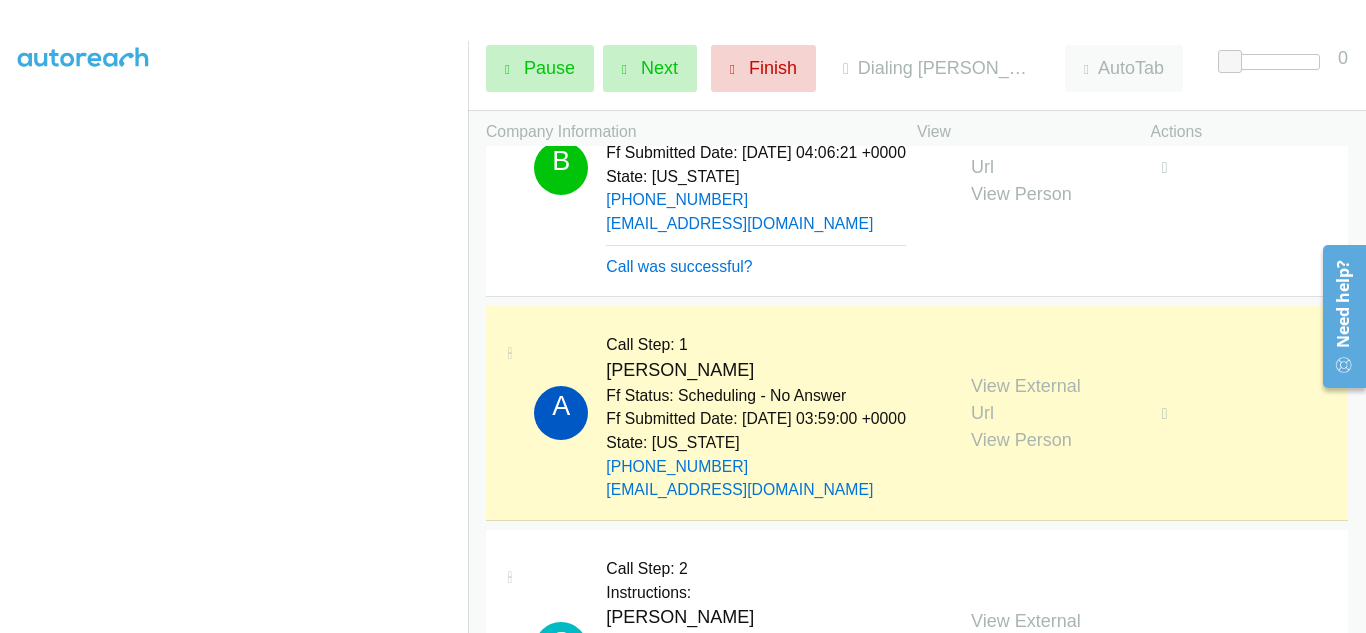 scroll, scrollTop: 1900, scrollLeft: 0, axis: vertical 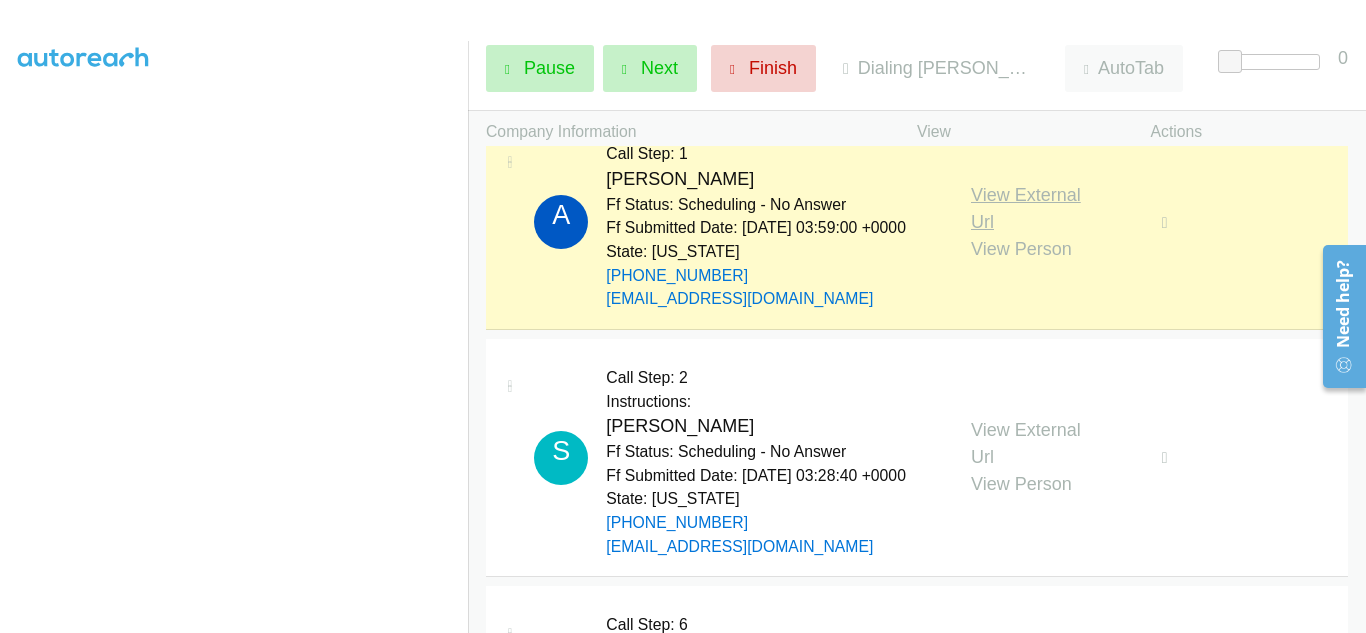 click on "View External Url" at bounding box center (1026, 208) 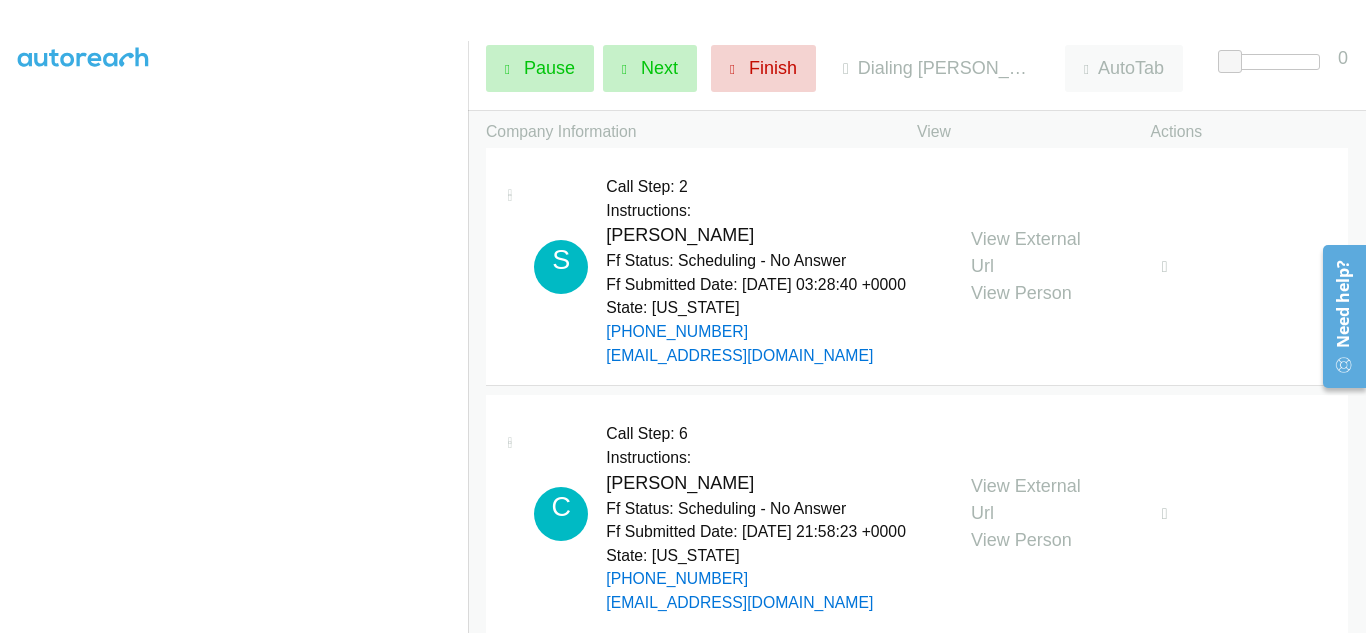 scroll, scrollTop: 2100, scrollLeft: 0, axis: vertical 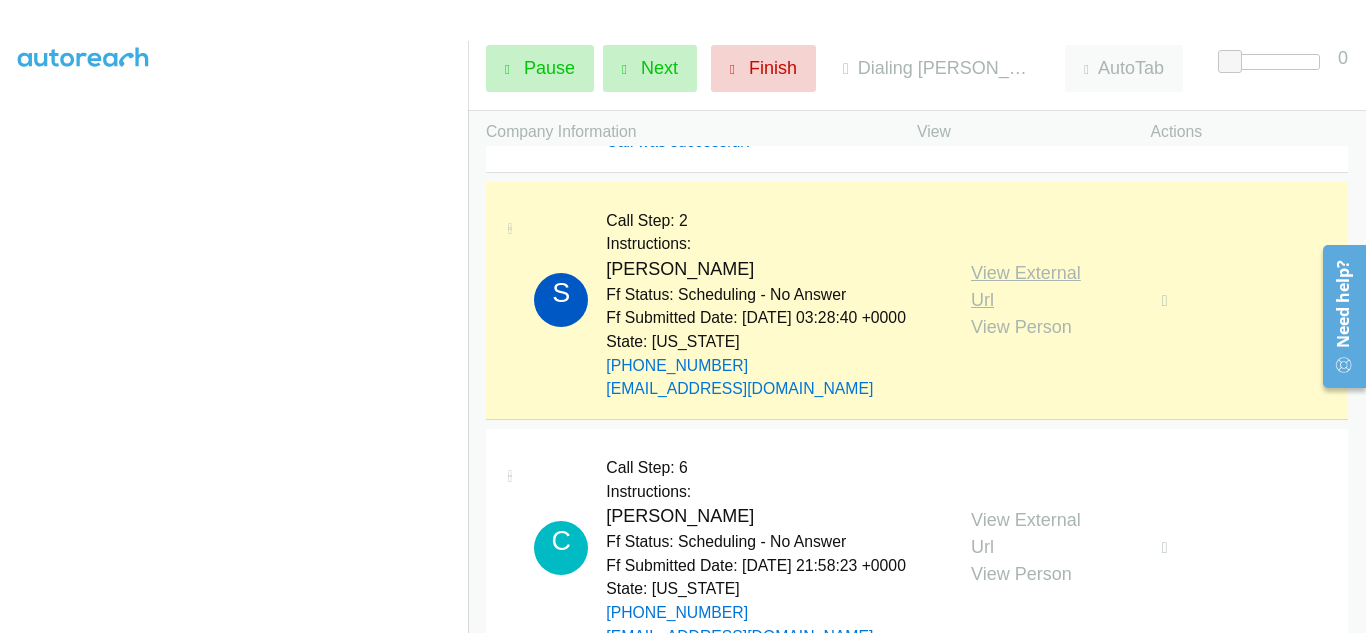 click on "View External Url" at bounding box center [1026, 286] 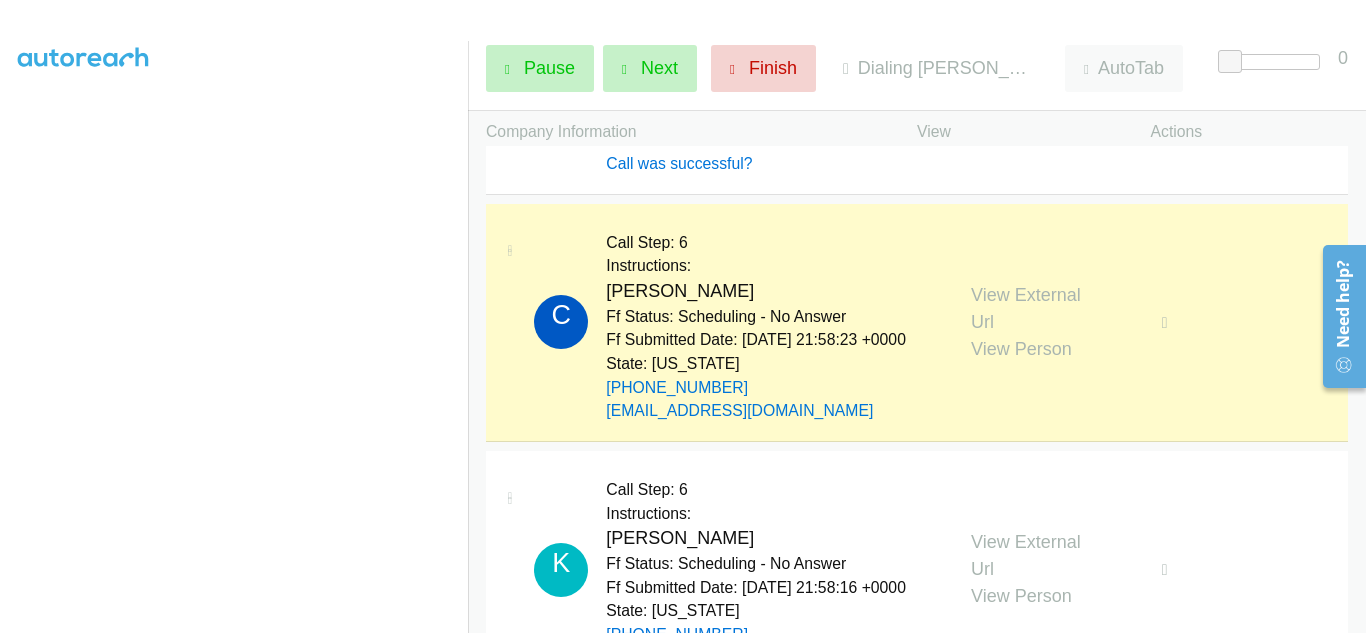 scroll, scrollTop: 2400, scrollLeft: 0, axis: vertical 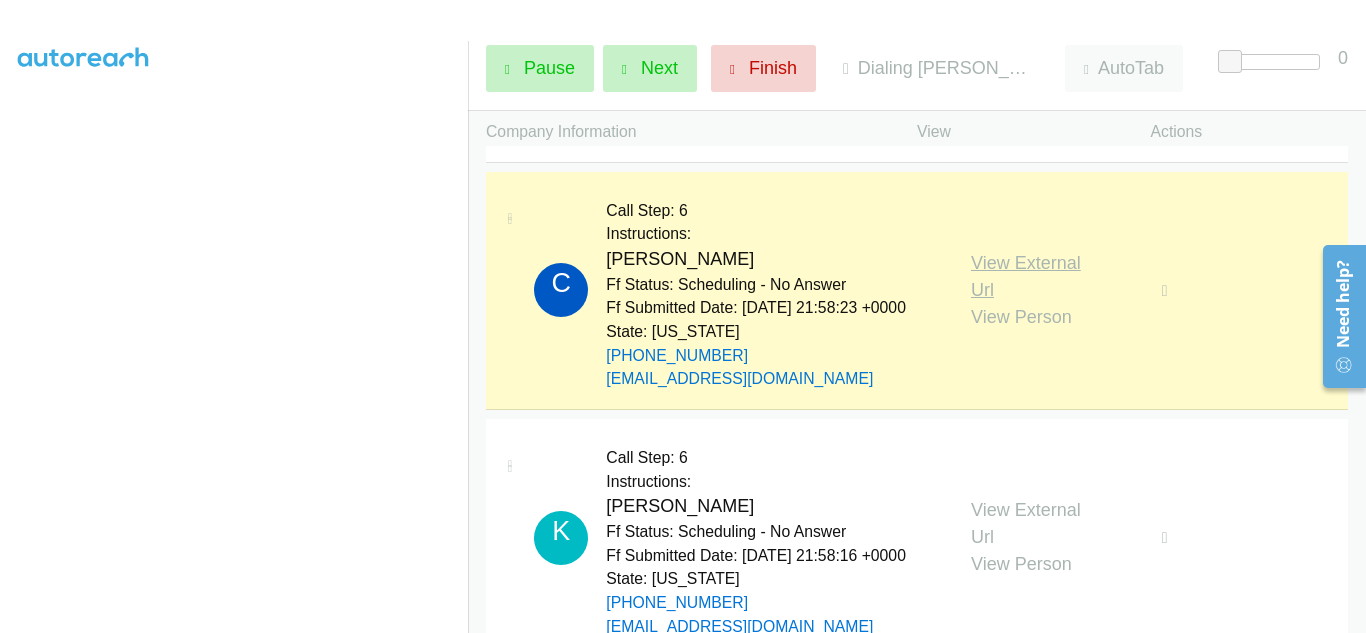 click on "View External Url" at bounding box center (1026, 276) 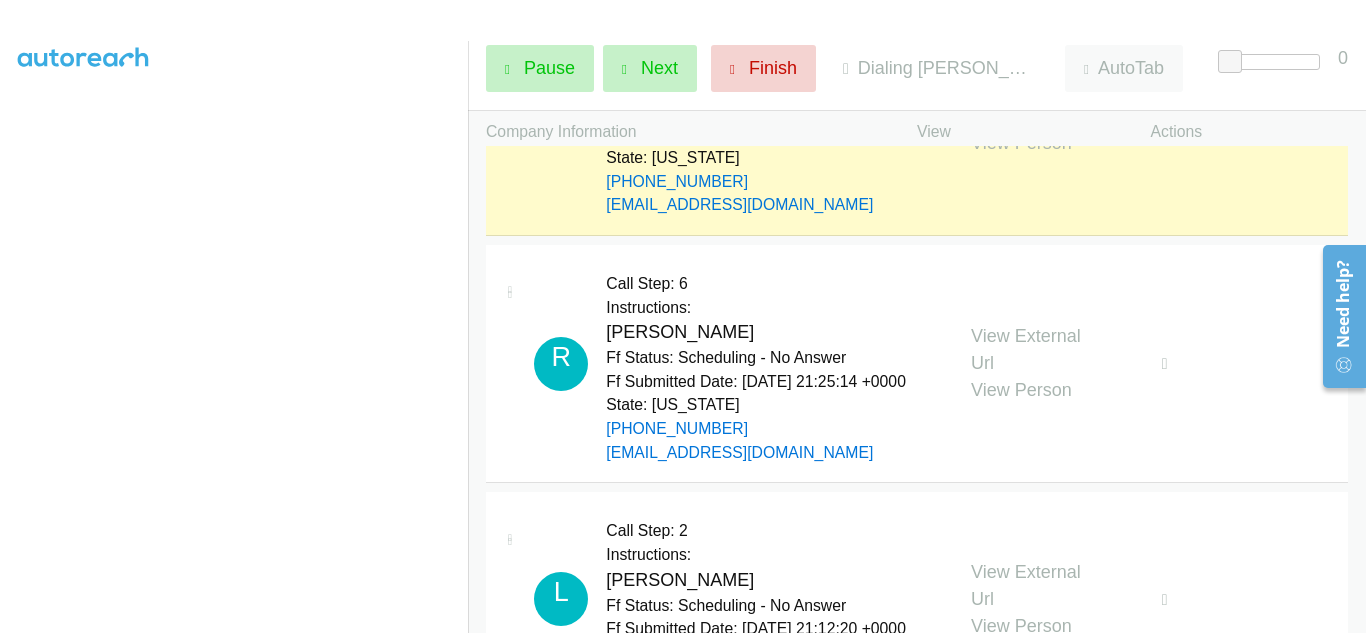 scroll, scrollTop: 2900, scrollLeft: 0, axis: vertical 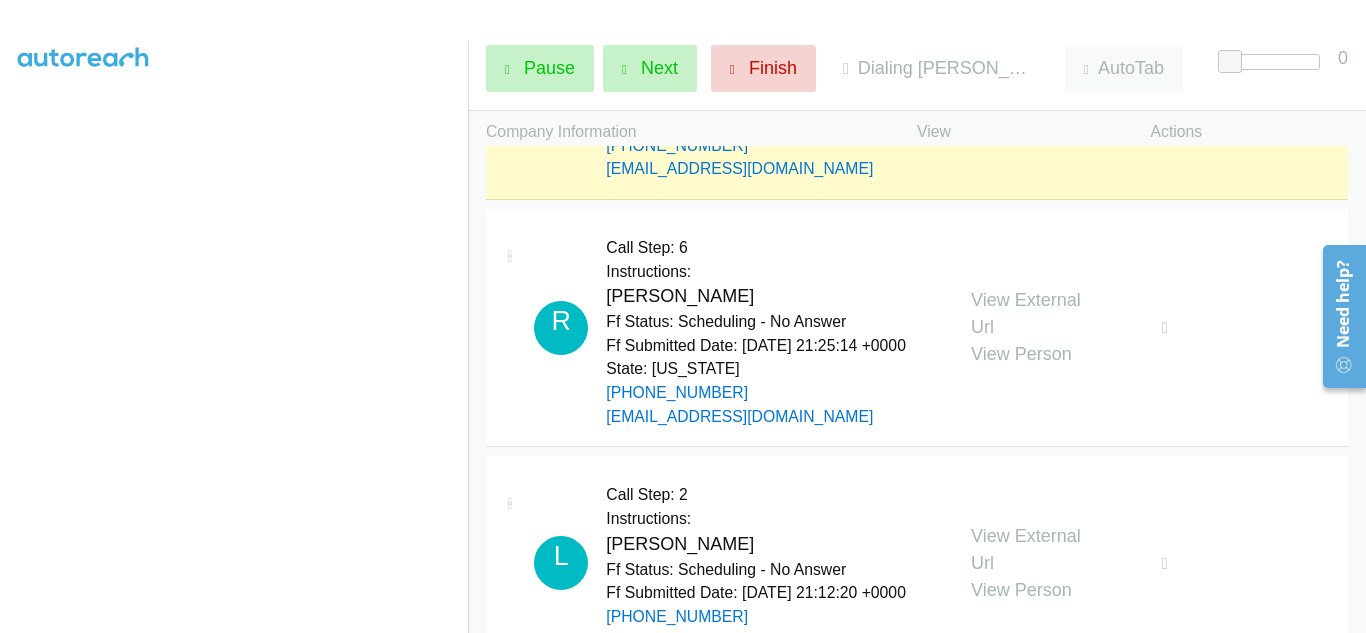 click on "View External Url" at bounding box center [1026, 66] 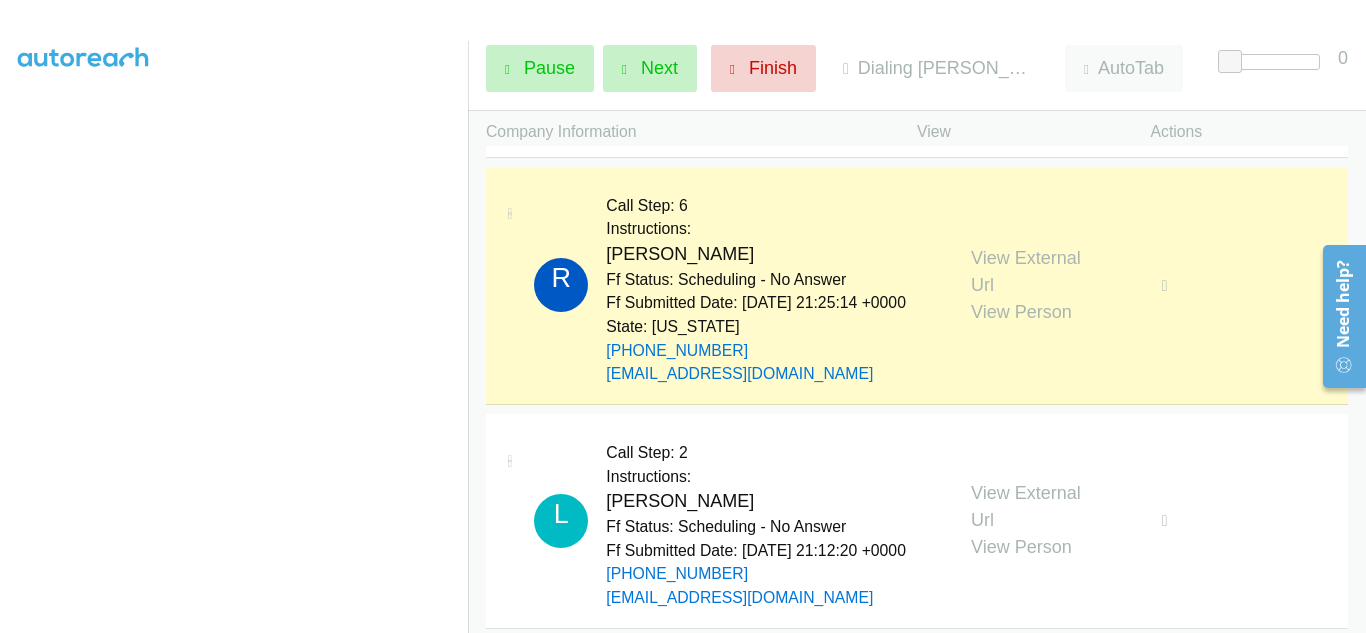 scroll, scrollTop: 3200, scrollLeft: 0, axis: vertical 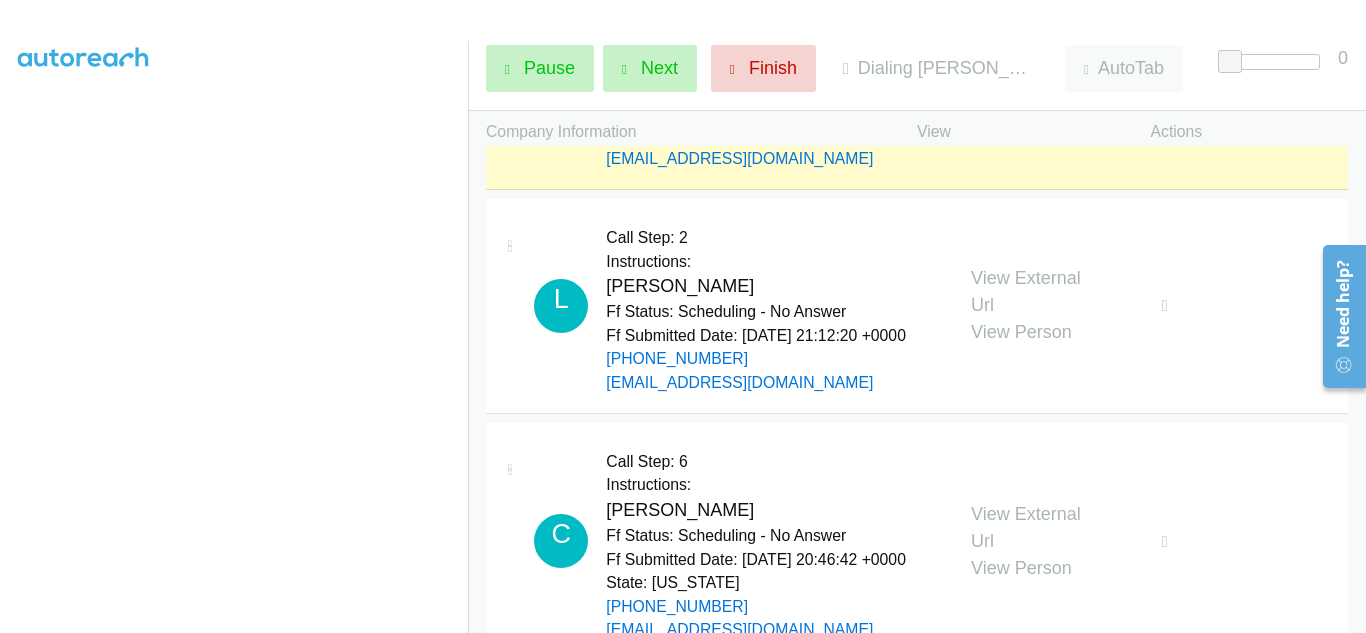 click on "View External Url" at bounding box center [1026, 56] 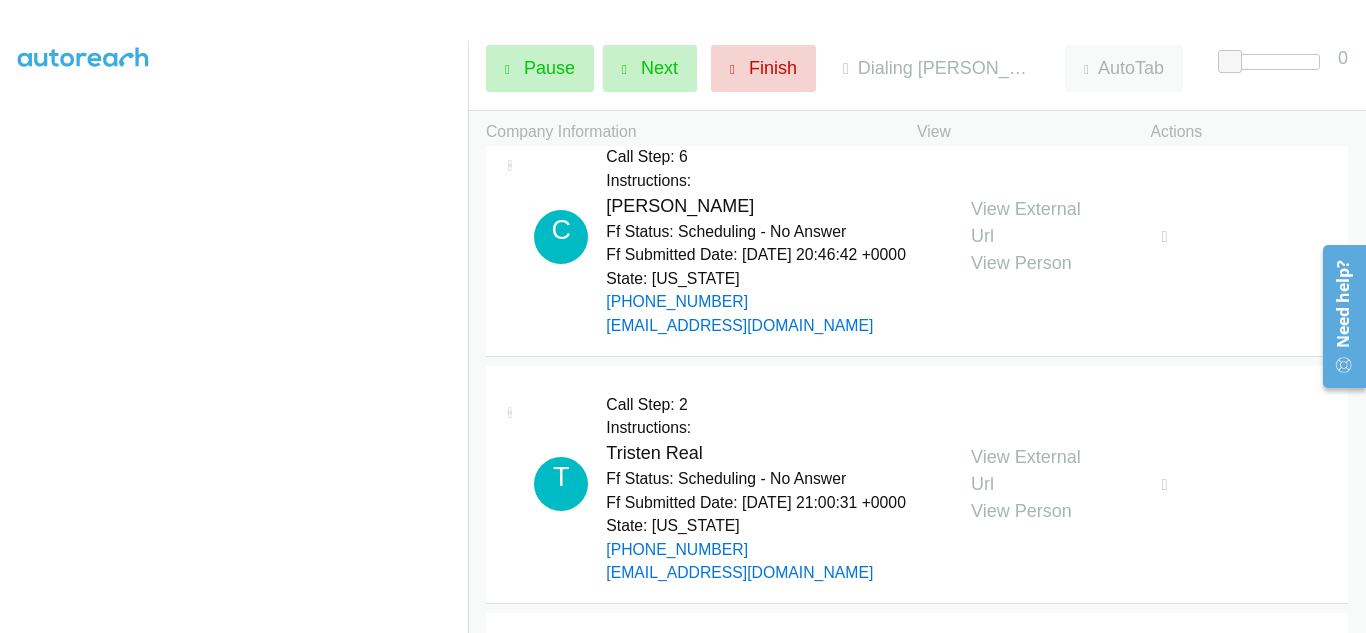 scroll, scrollTop: 3600, scrollLeft: 0, axis: vertical 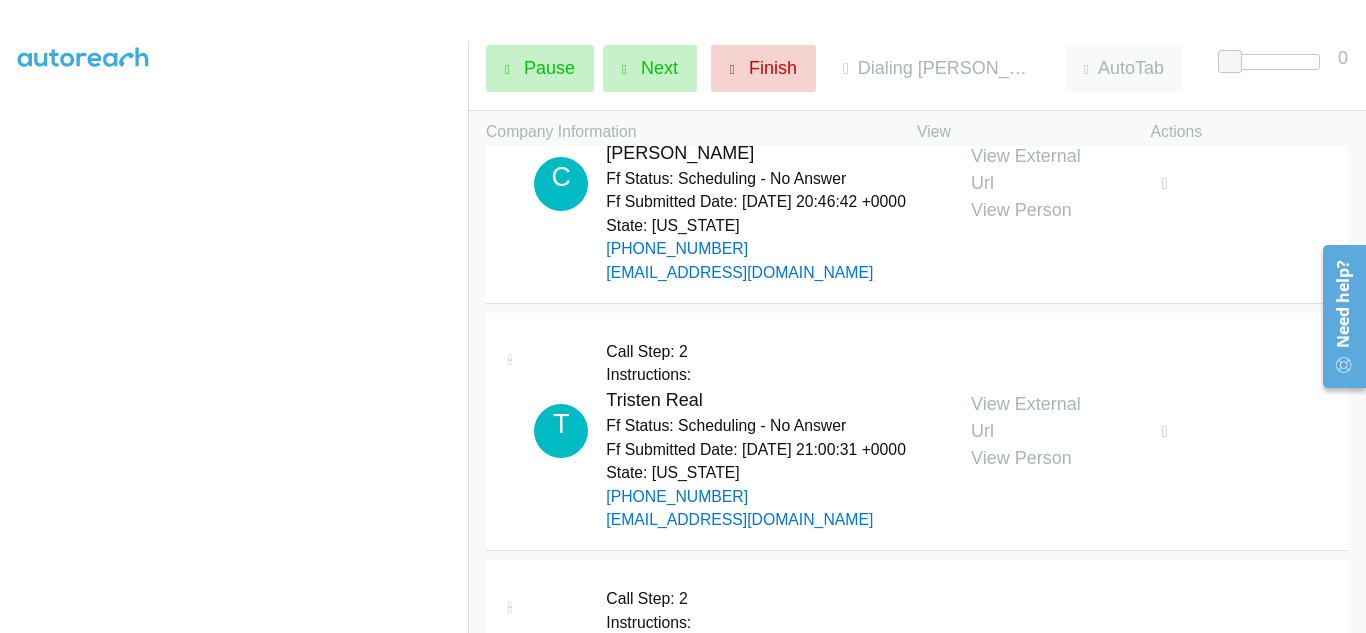 click on "View External Url" at bounding box center [1026, -66] 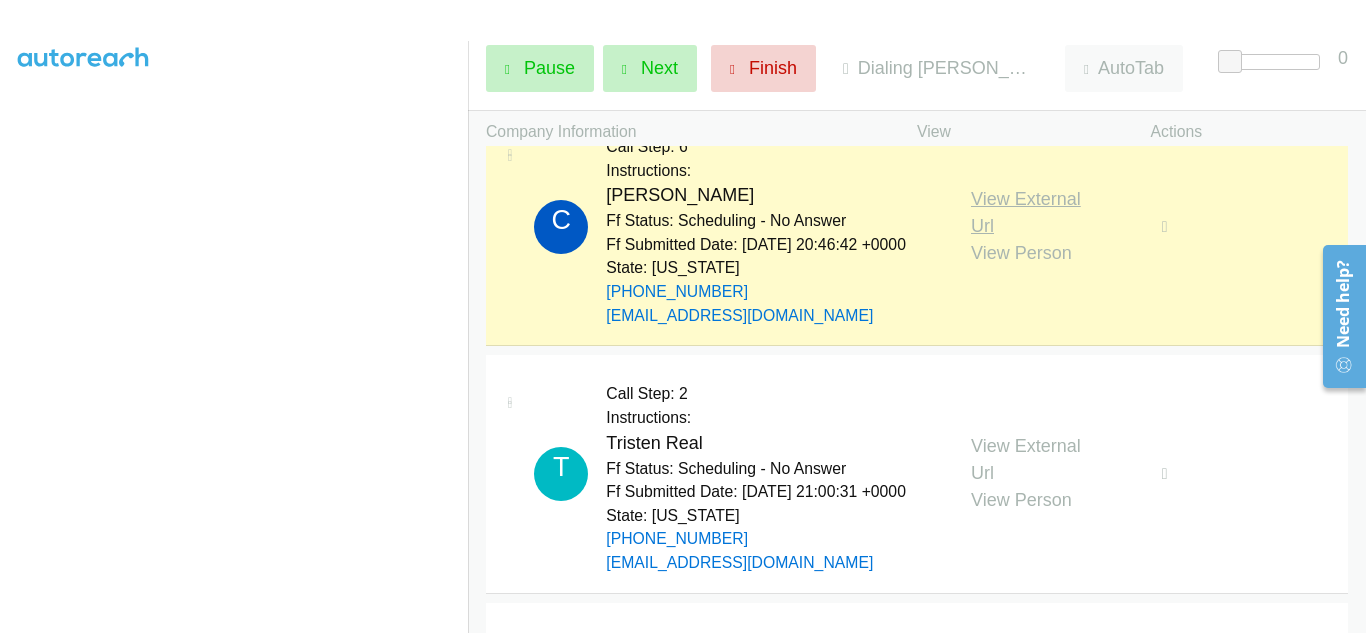 click on "View External Url" at bounding box center [1026, 212] 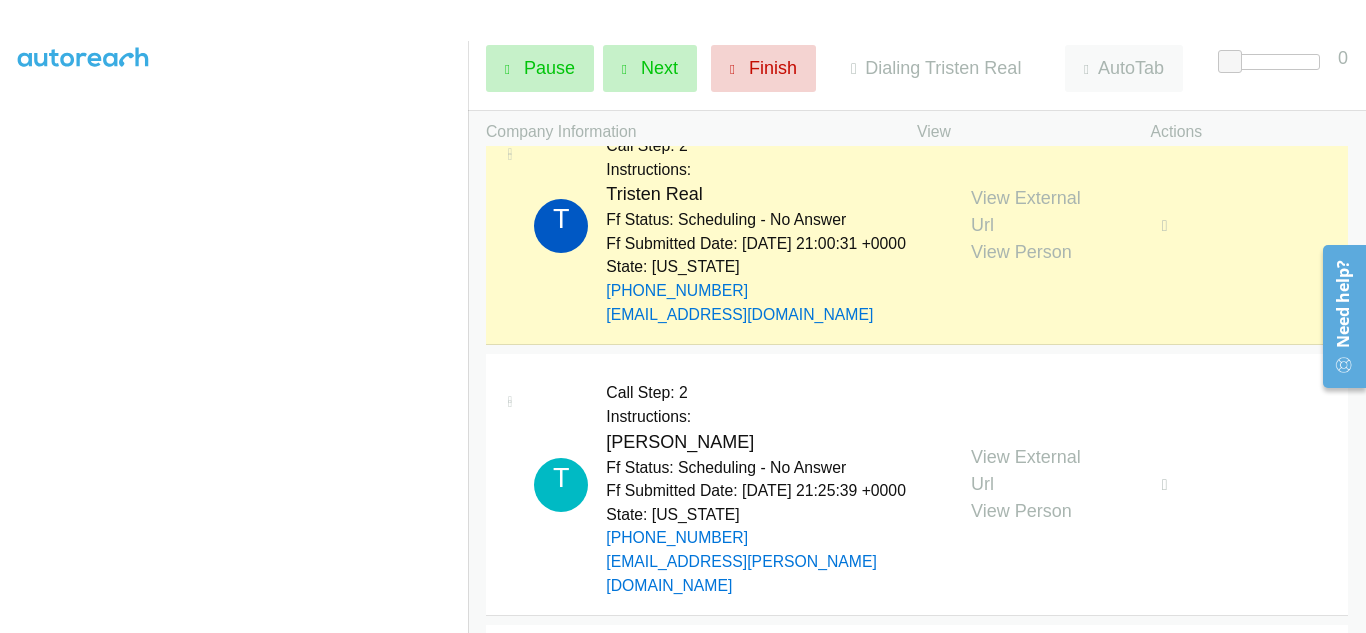 scroll, scrollTop: 4000, scrollLeft: 0, axis: vertical 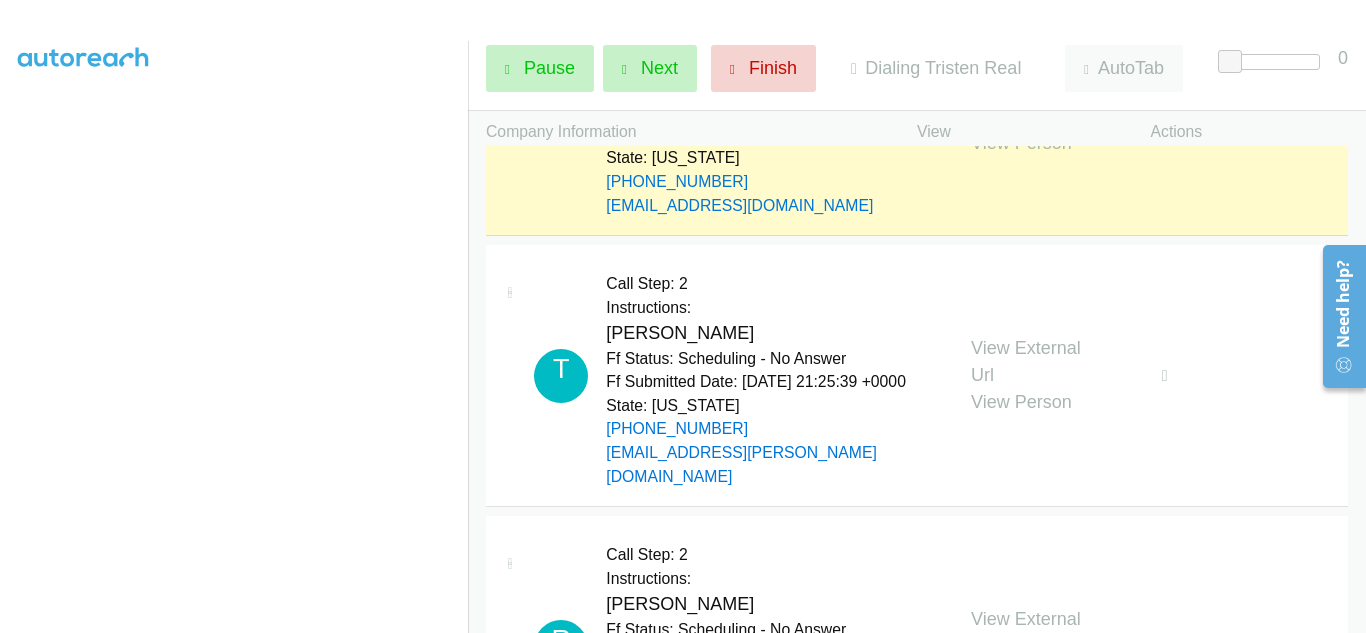 click on "View External Url" at bounding box center [1026, 102] 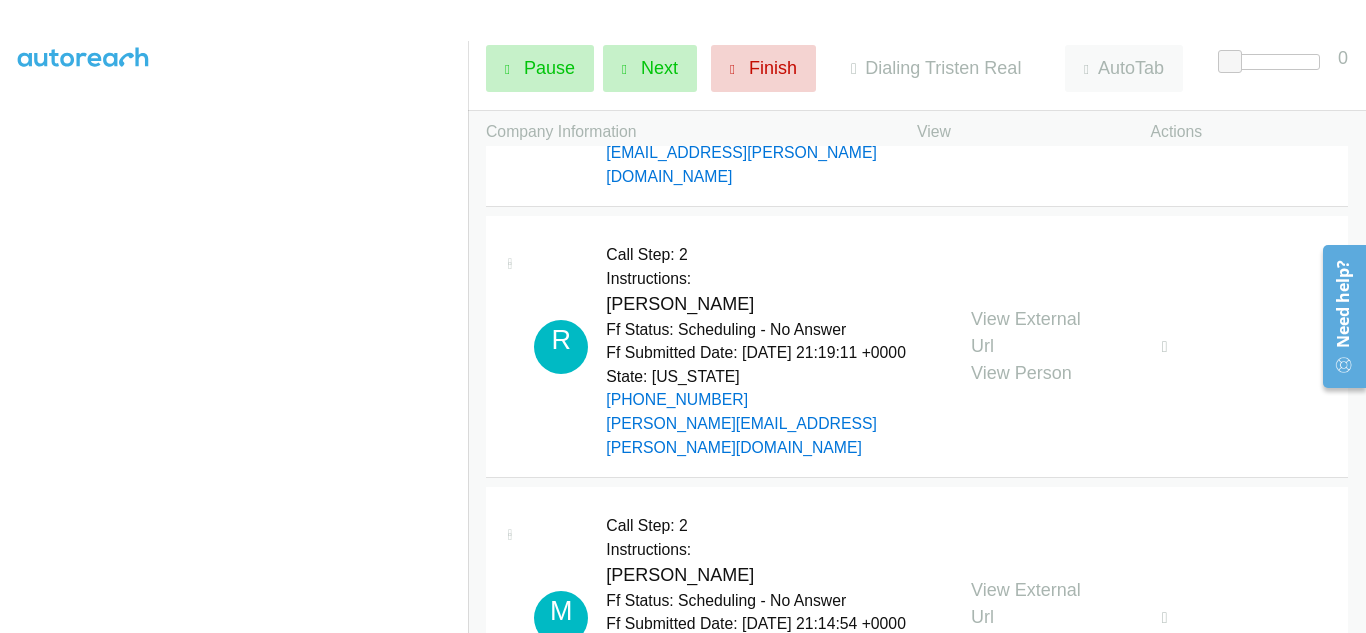 scroll, scrollTop: 4400, scrollLeft: 0, axis: vertical 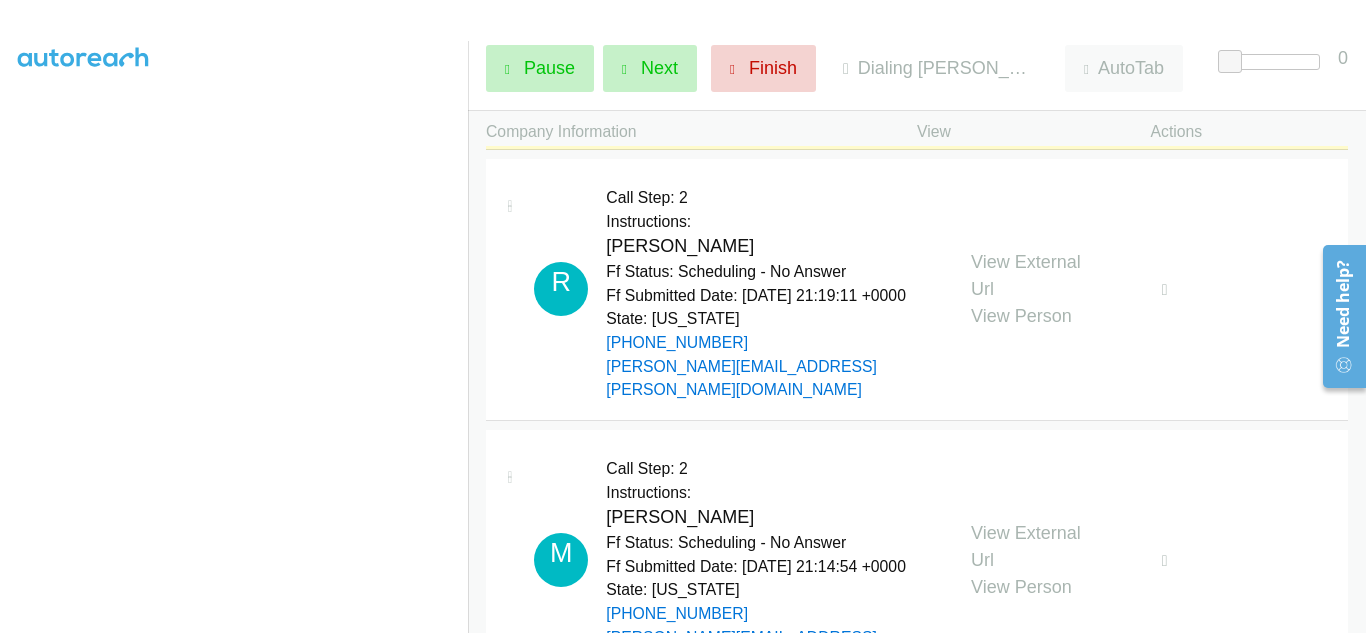 click on "View External Url" at bounding box center (1026, 4) 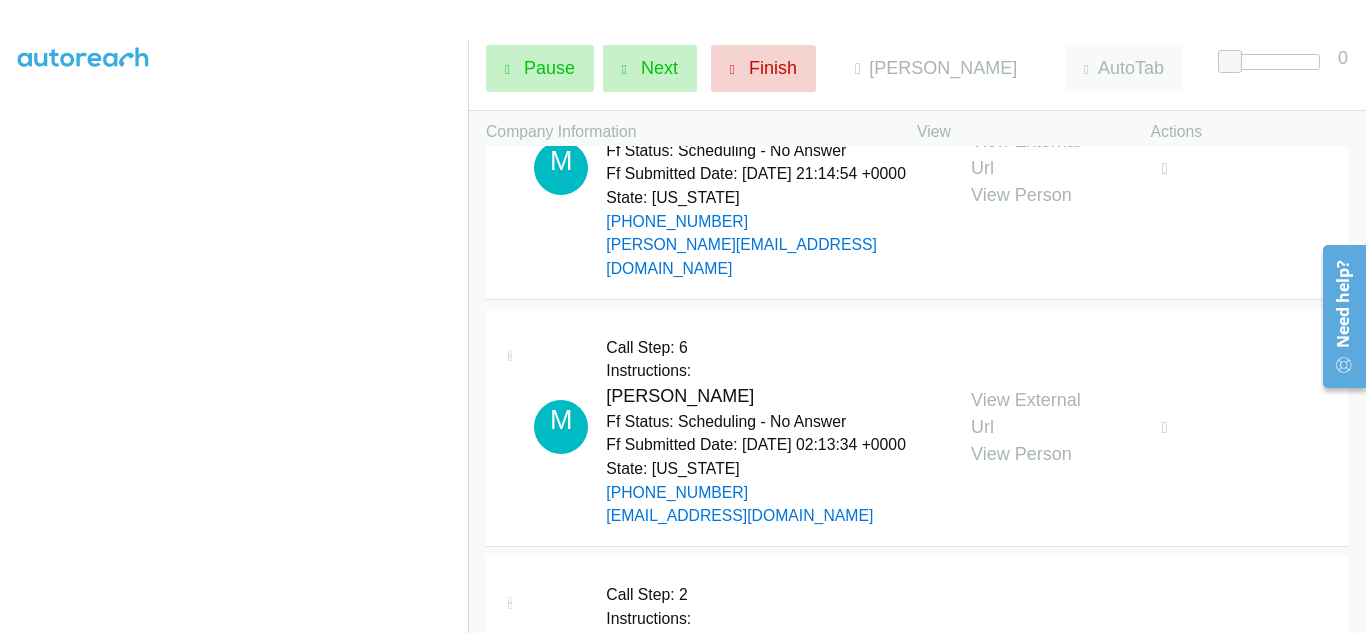 scroll, scrollTop: 4800, scrollLeft: 0, axis: vertical 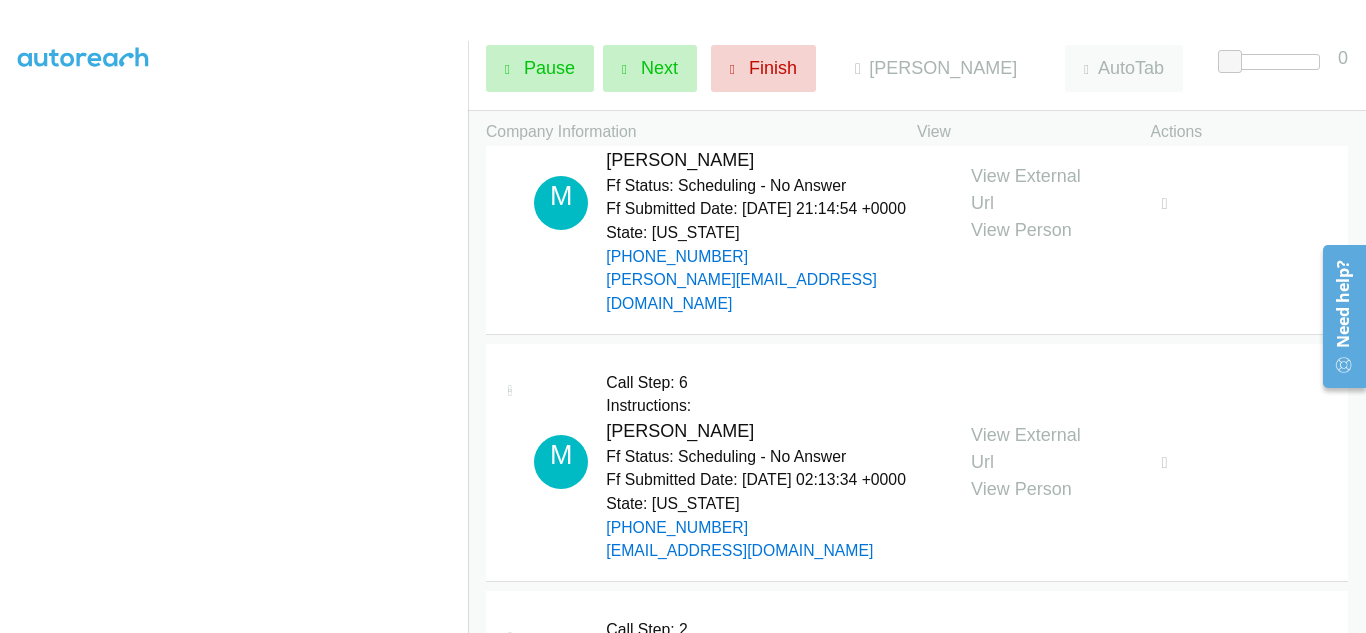click on "View External Url" at bounding box center [1026, -82] 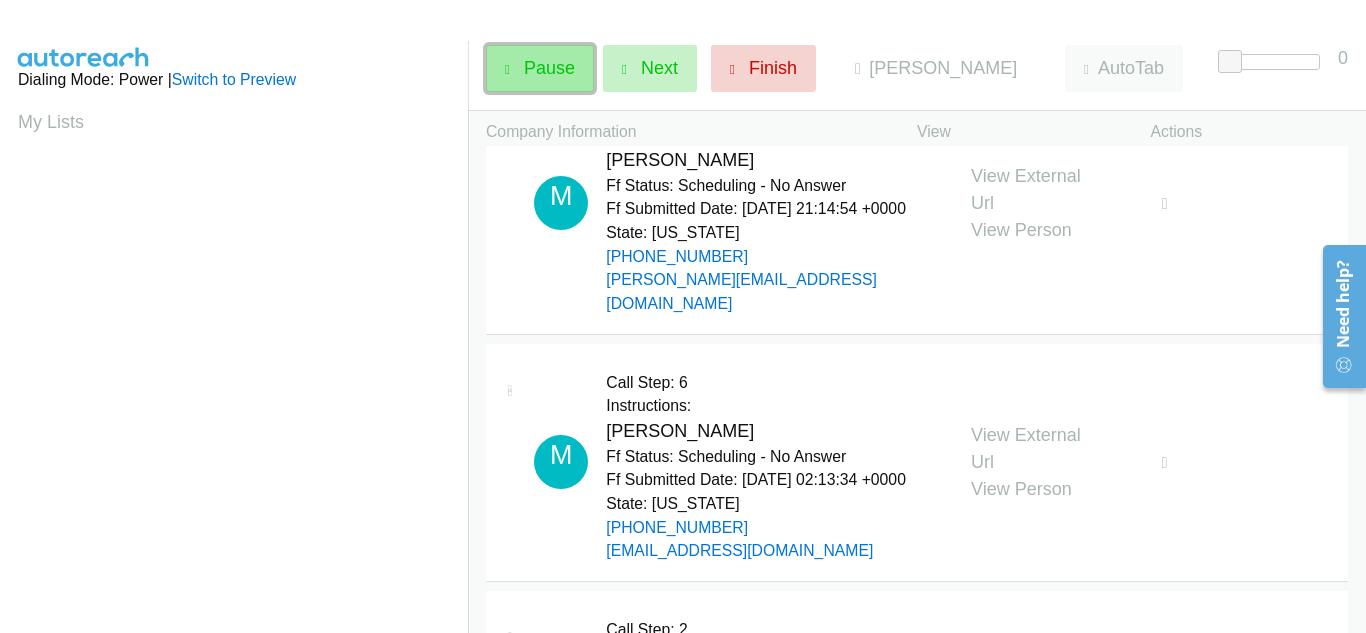 click on "Pause" at bounding box center [549, 68] 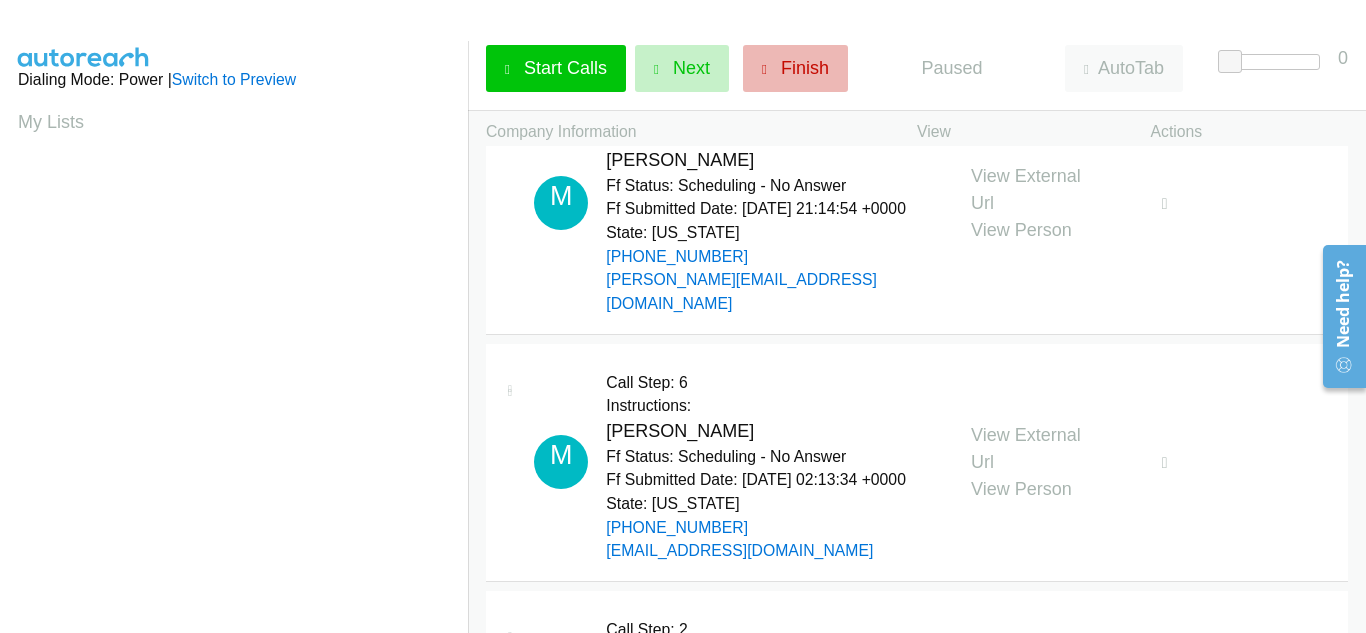 scroll, scrollTop: 489, scrollLeft: 0, axis: vertical 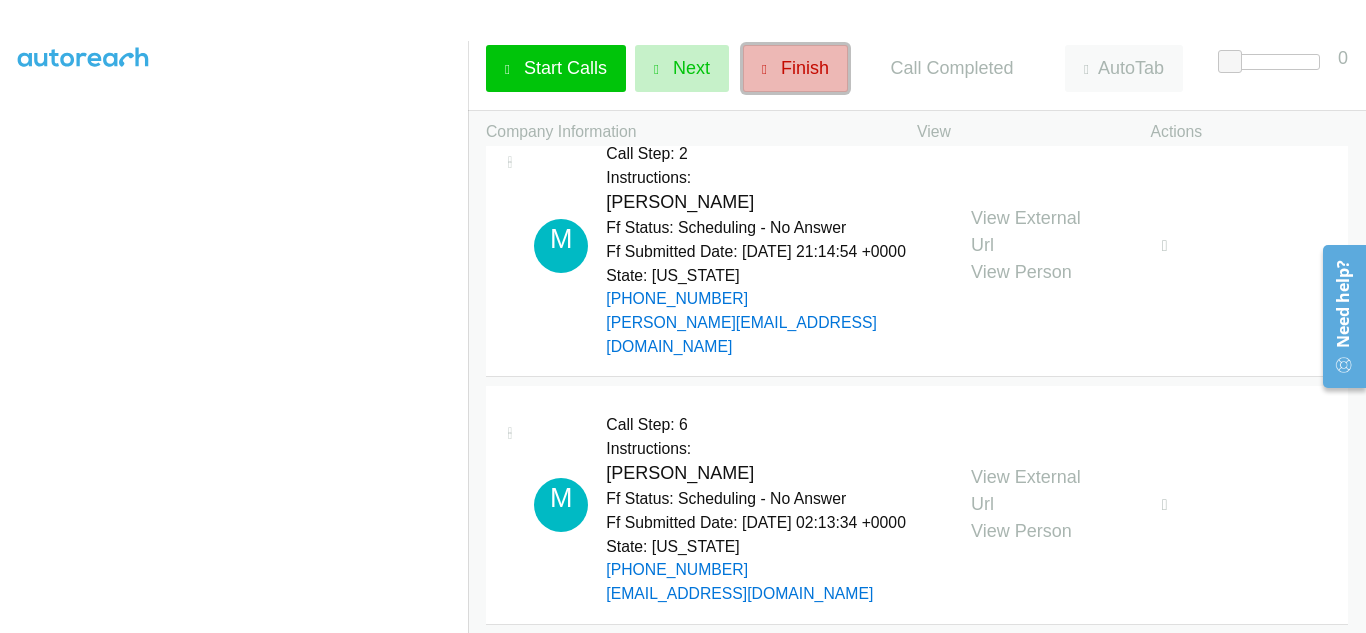click on "Finish" at bounding box center [805, 68] 